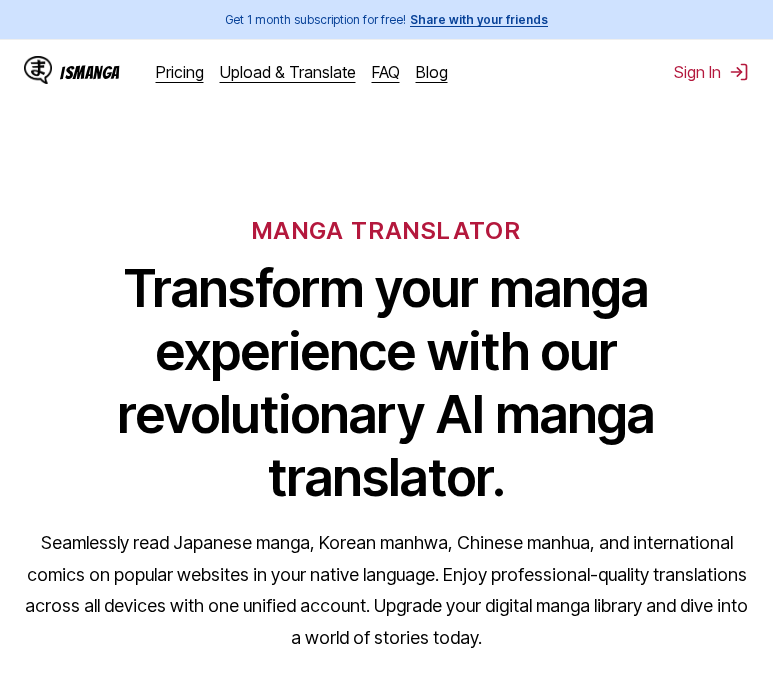 scroll, scrollTop: 0, scrollLeft: 0, axis: both 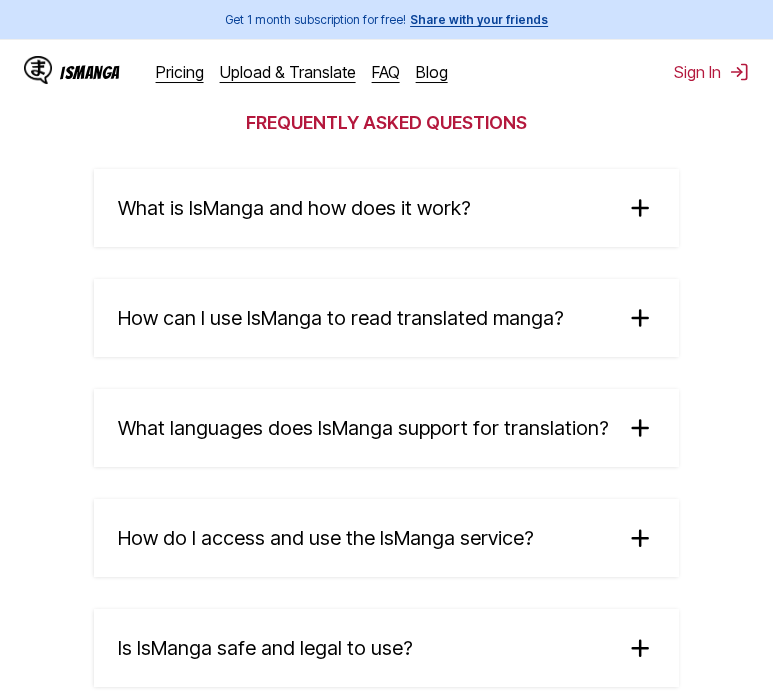click on "What is IsManga and how does it work?" at bounding box center [294, 208] 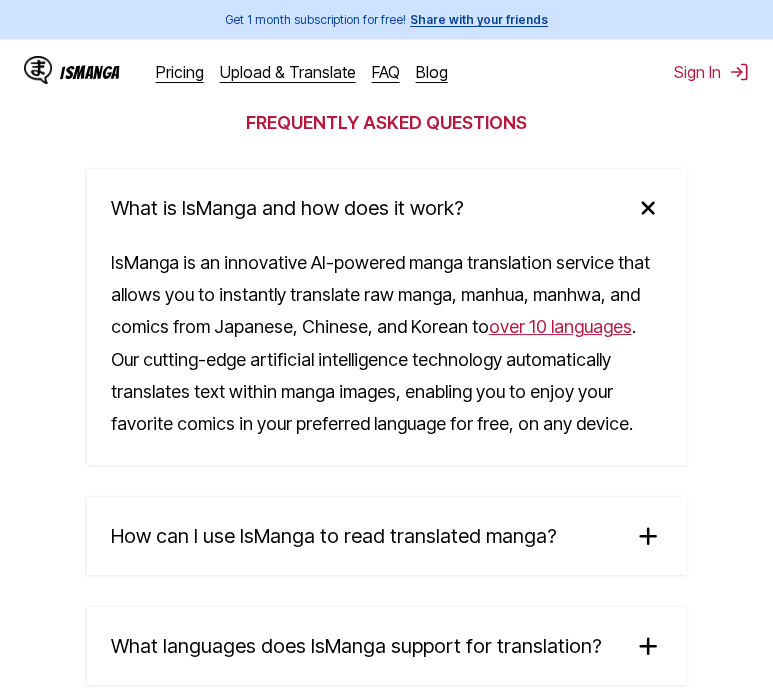 click on "What is IsManga and how does it work?" at bounding box center [287, 208] 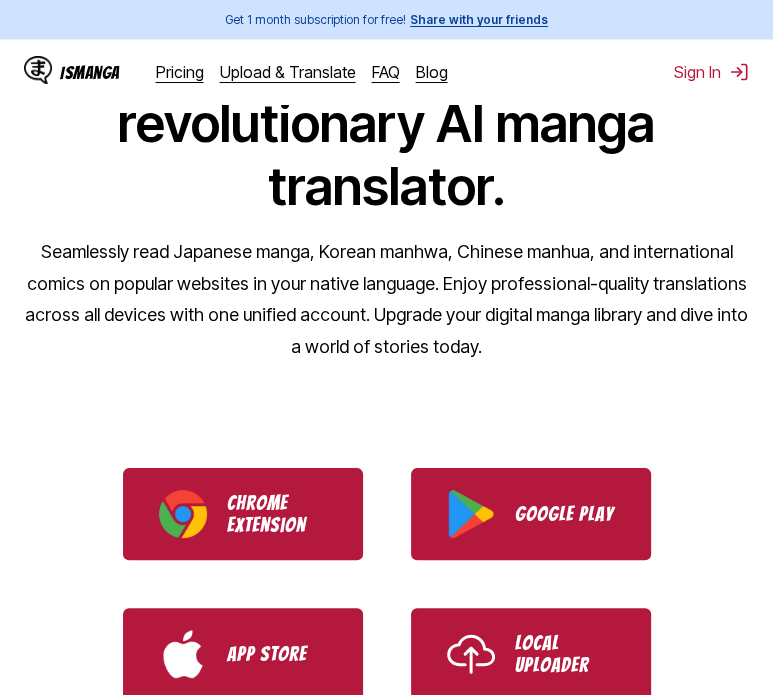 scroll, scrollTop: 500, scrollLeft: 0, axis: vertical 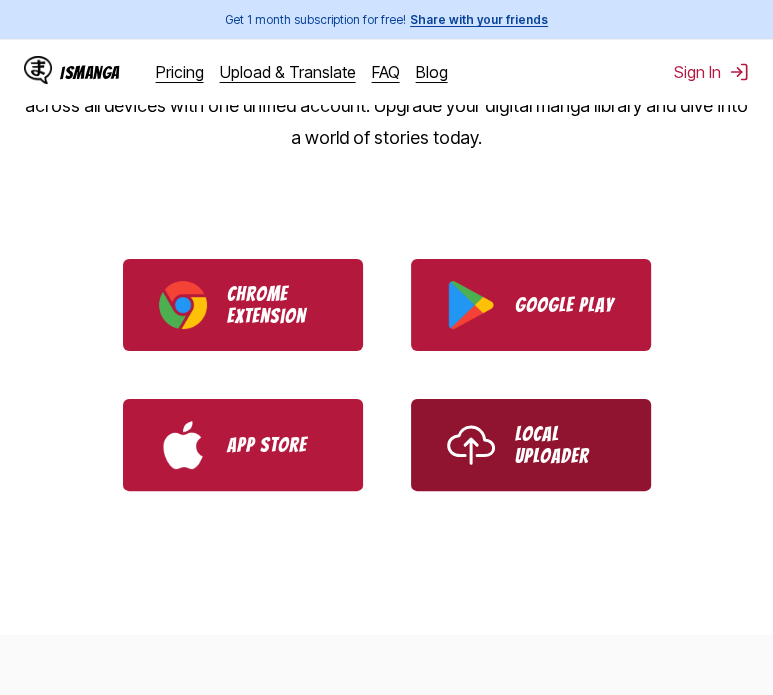 click on "Local Uploader" at bounding box center [565, 445] 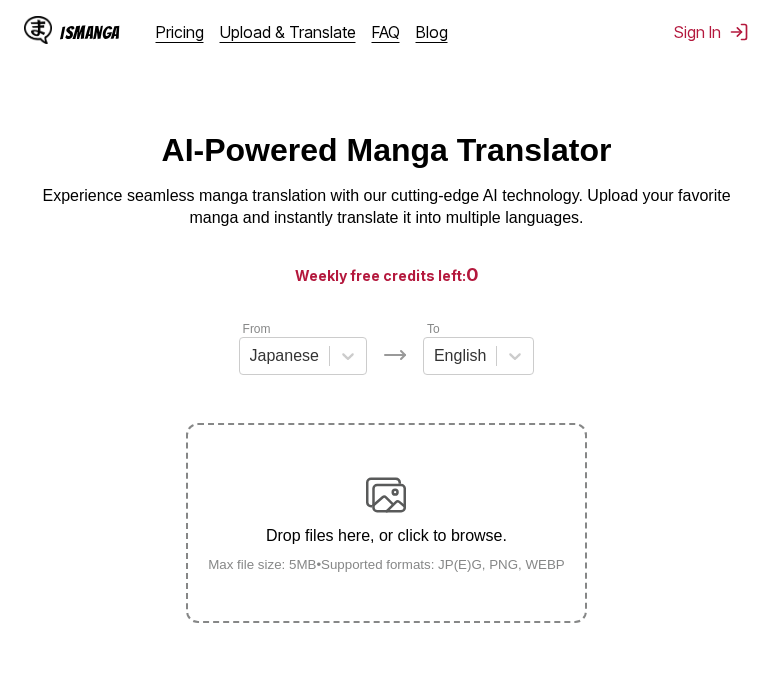 scroll, scrollTop: 0, scrollLeft: 0, axis: both 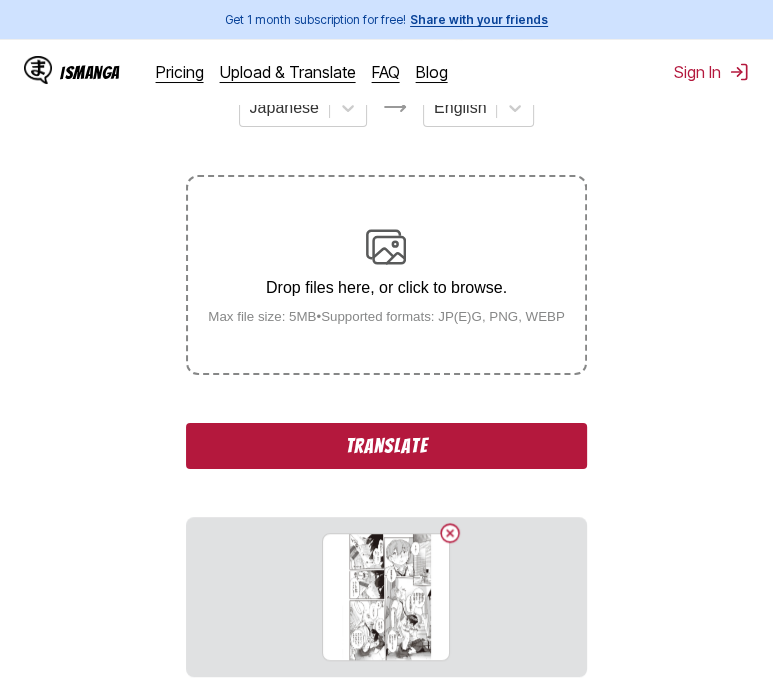 click on "Translate" at bounding box center [386, 446] 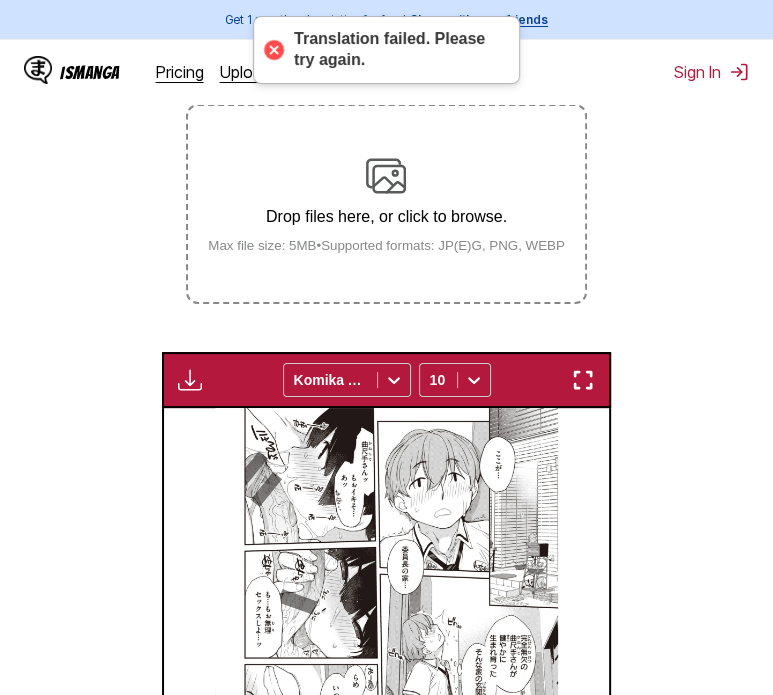 scroll, scrollTop: 314, scrollLeft: 0, axis: vertical 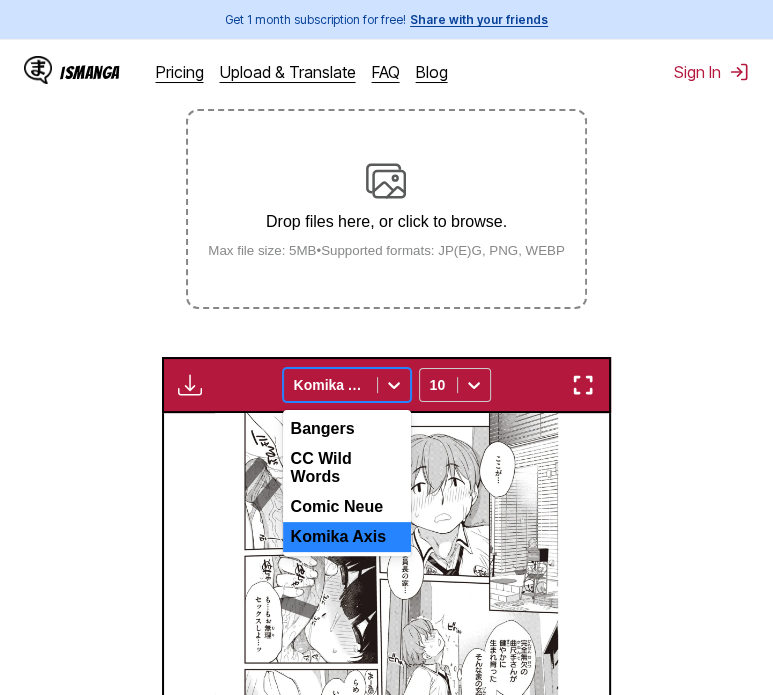 click on "Komika Axis" at bounding box center [330, 385] 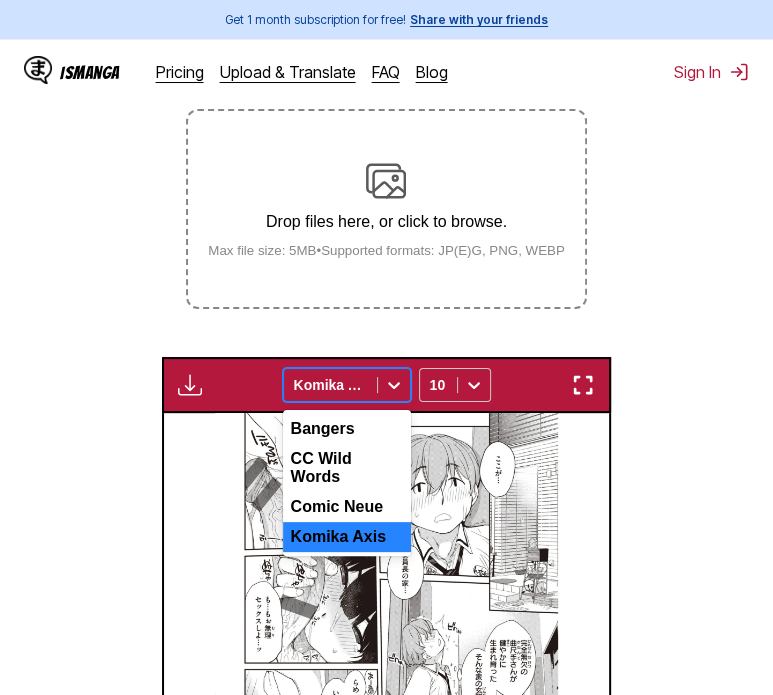 click on "Komika Axis" at bounding box center (347, 537) 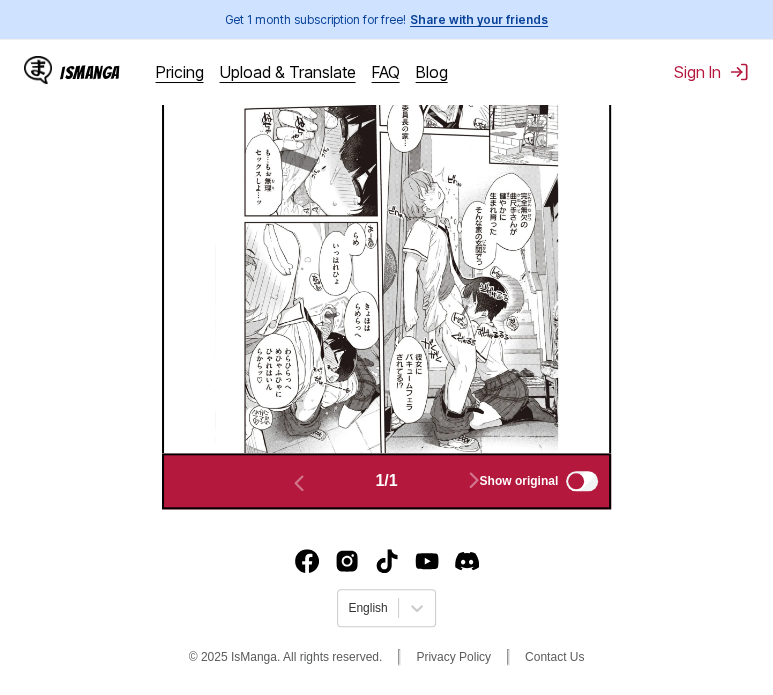 scroll, scrollTop: 764, scrollLeft: 0, axis: vertical 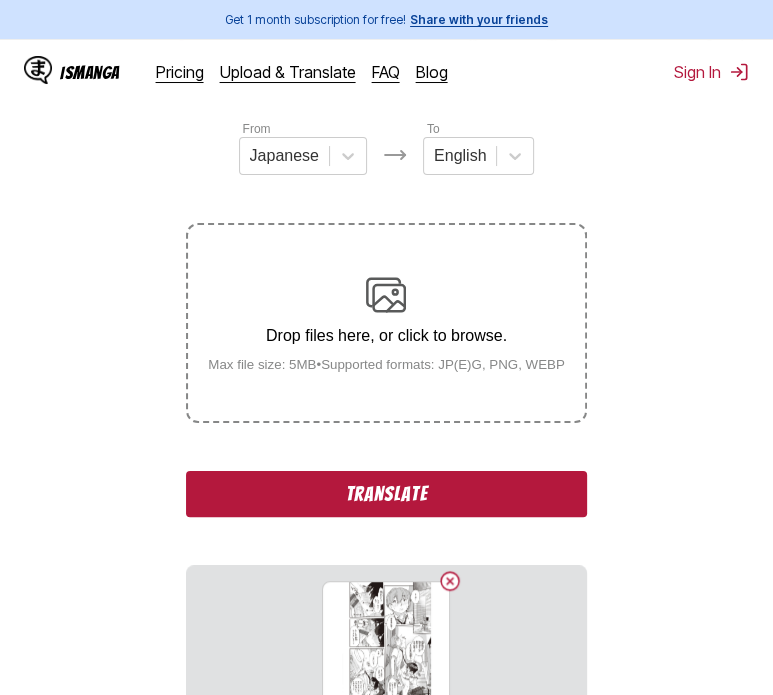 click on "Translate" at bounding box center (386, 494) 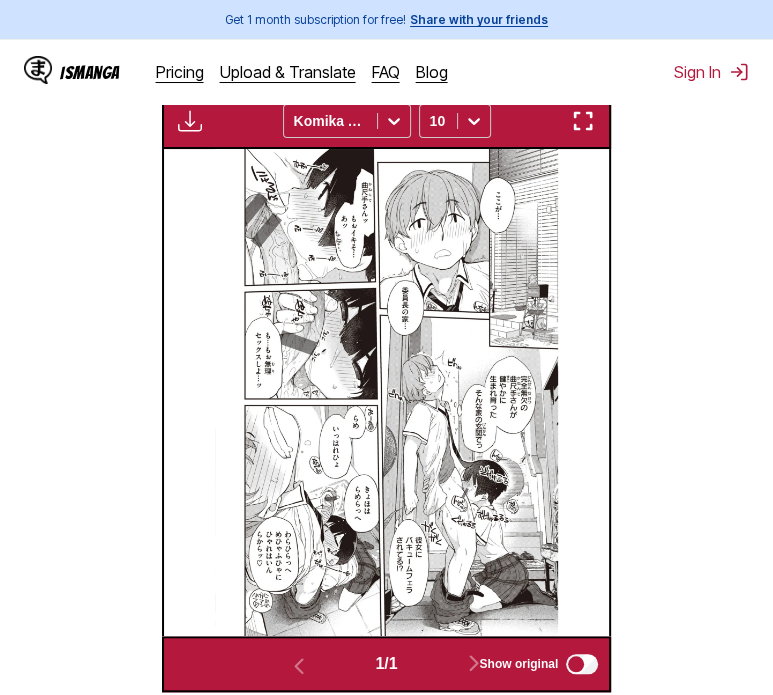 scroll, scrollTop: 635, scrollLeft: 0, axis: vertical 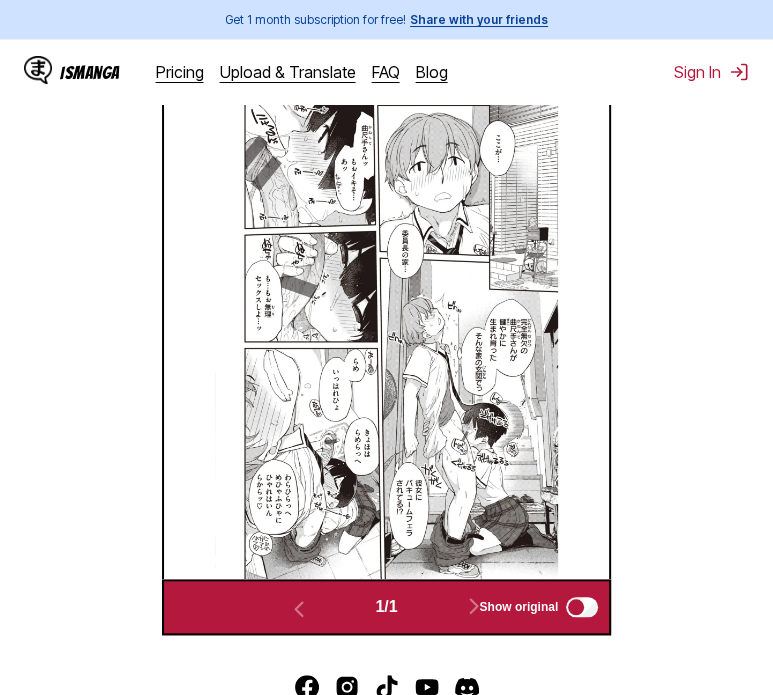 click at bounding box center [387, 335] 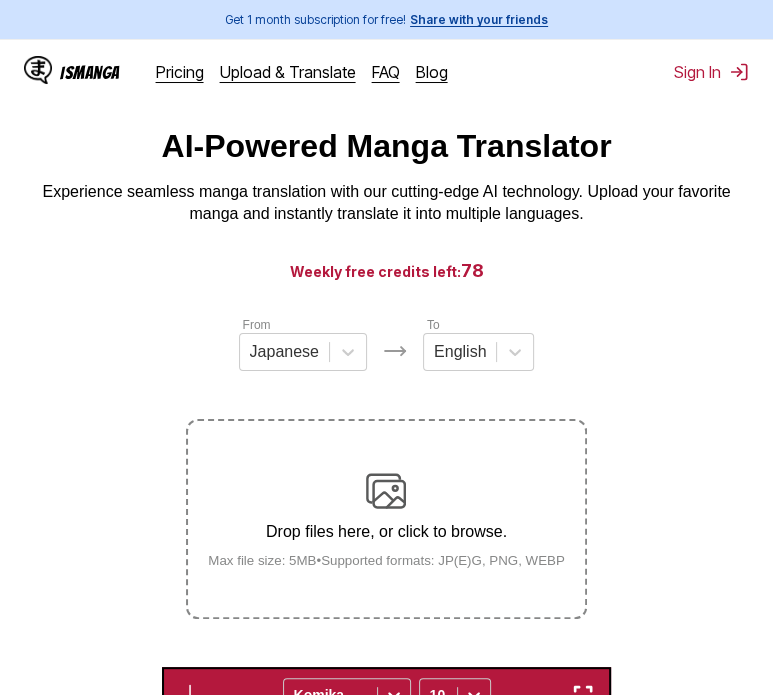 scroll, scrollTop: 0, scrollLeft: 0, axis: both 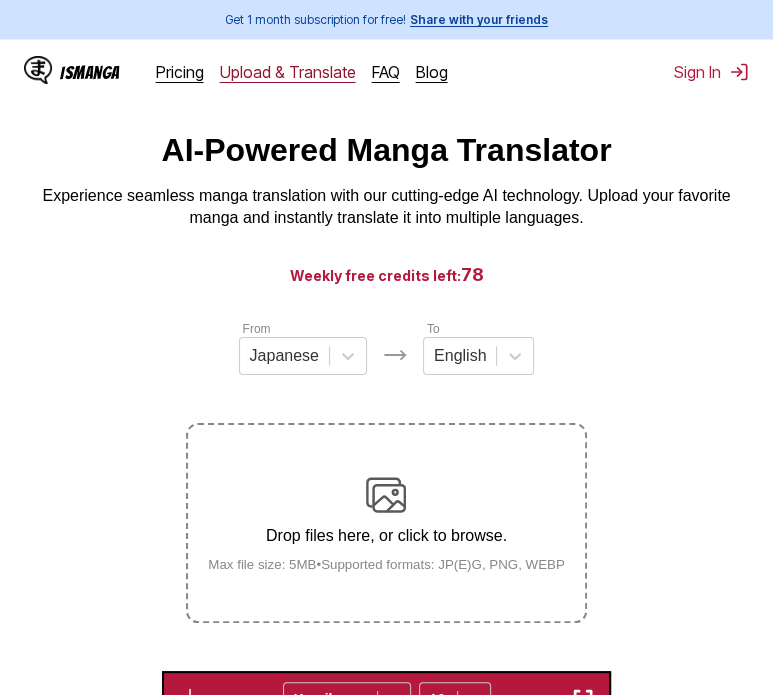 click on "Upload & Translate" at bounding box center (288, 72) 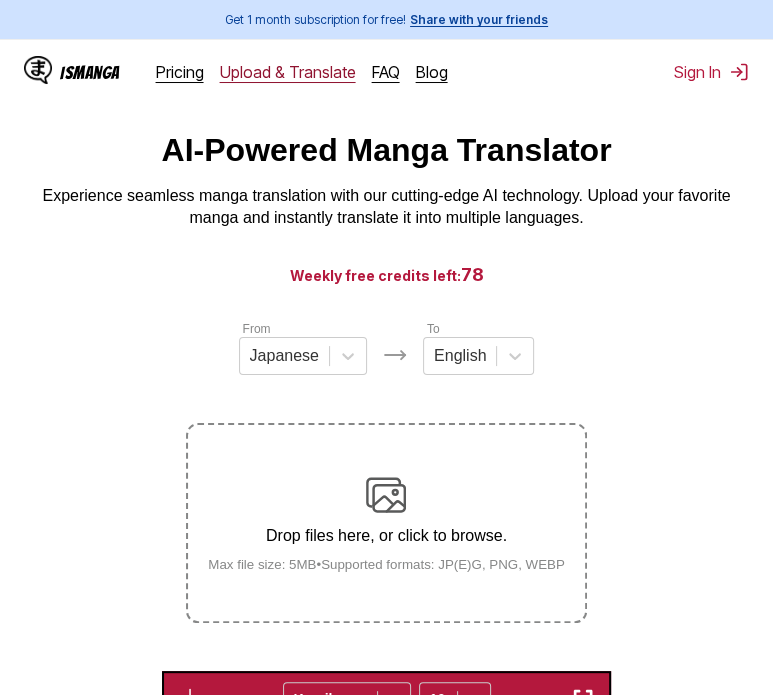 click on "Upload & Translate" at bounding box center (288, 72) 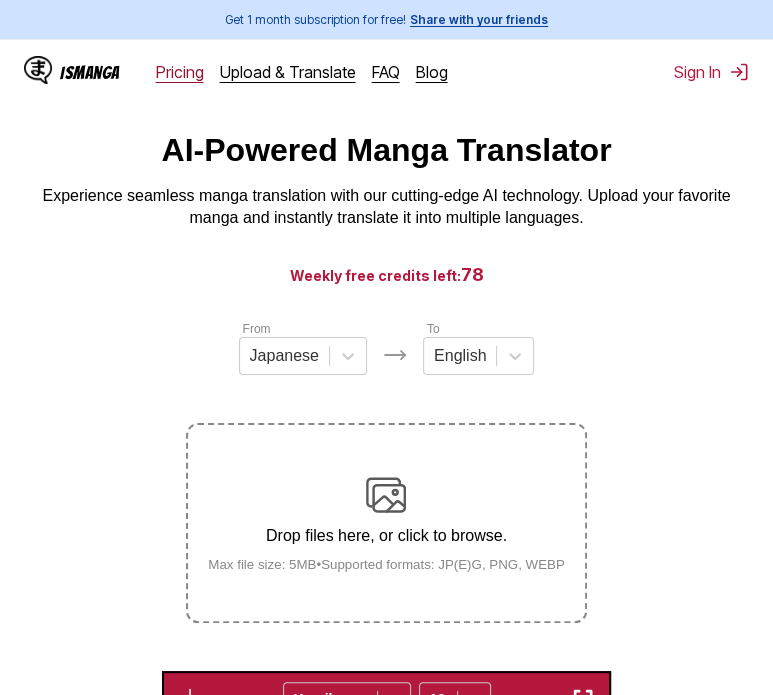 click on "Pricing" at bounding box center [180, 72] 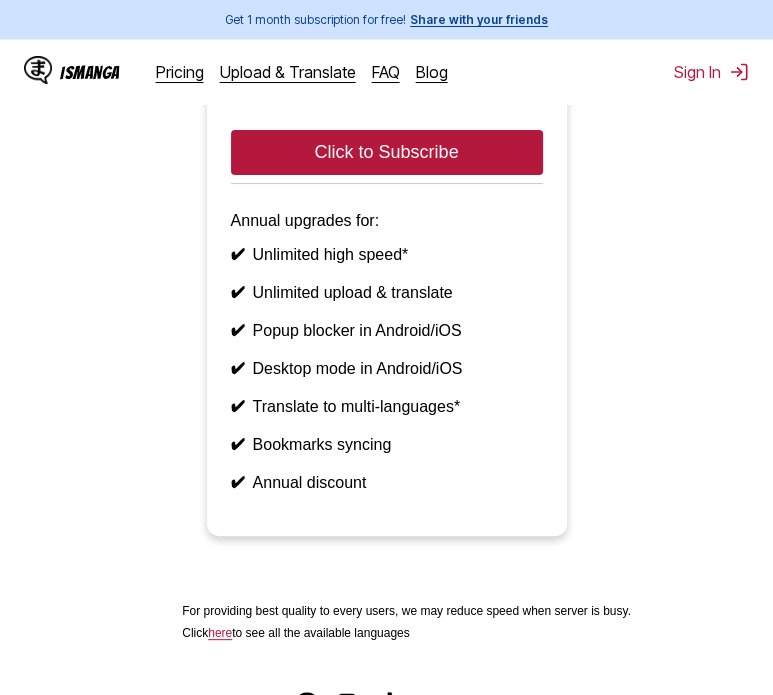scroll, scrollTop: 1500, scrollLeft: 0, axis: vertical 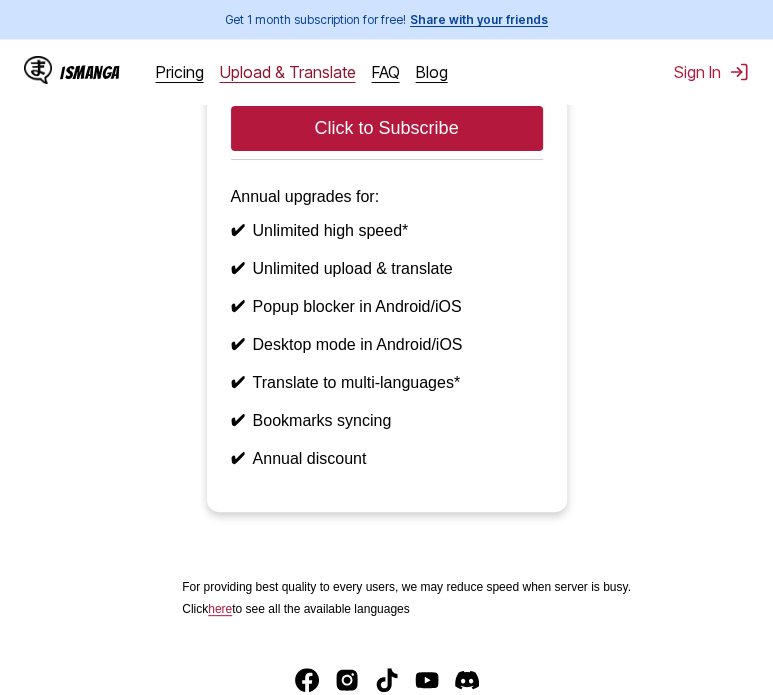 click on "Upload & Translate" at bounding box center (288, 72) 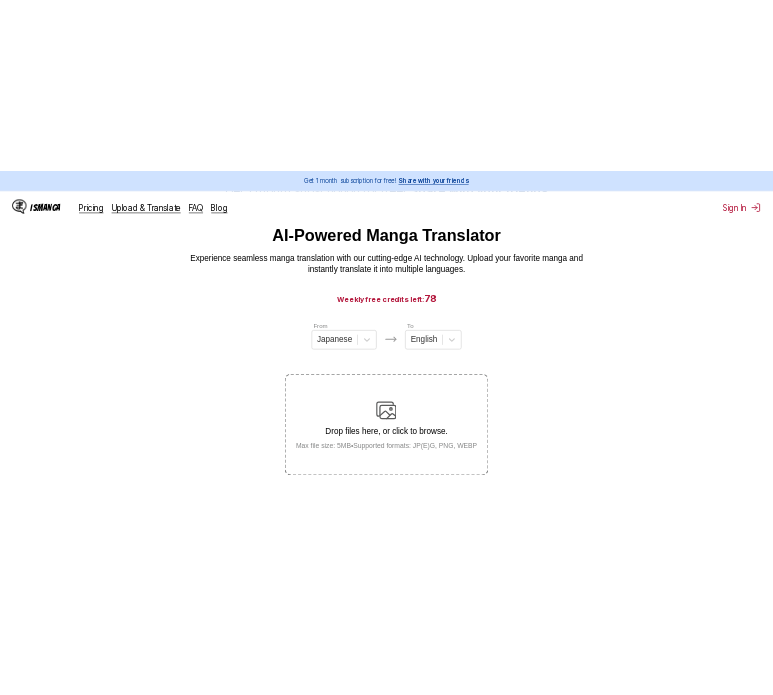scroll, scrollTop: 0, scrollLeft: 0, axis: both 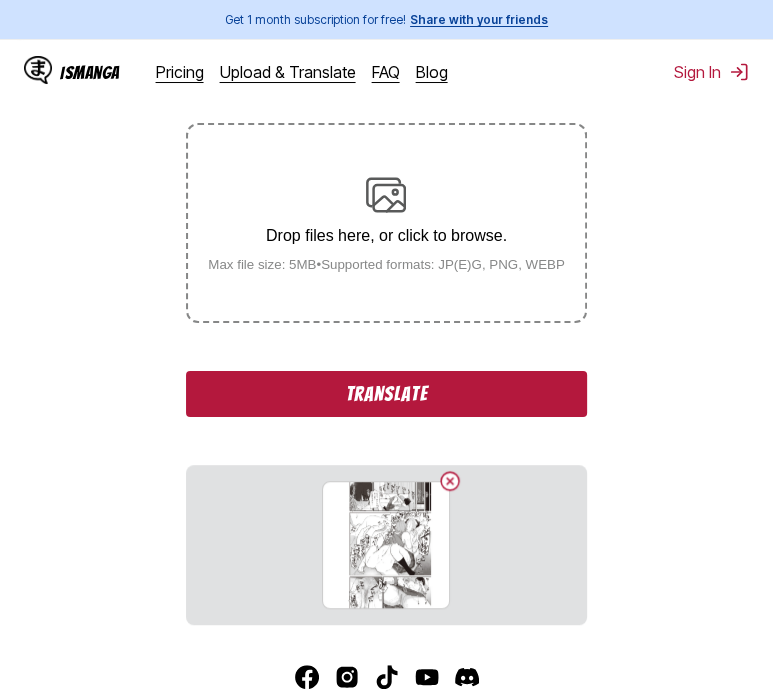 click on "Translate" at bounding box center (386, 394) 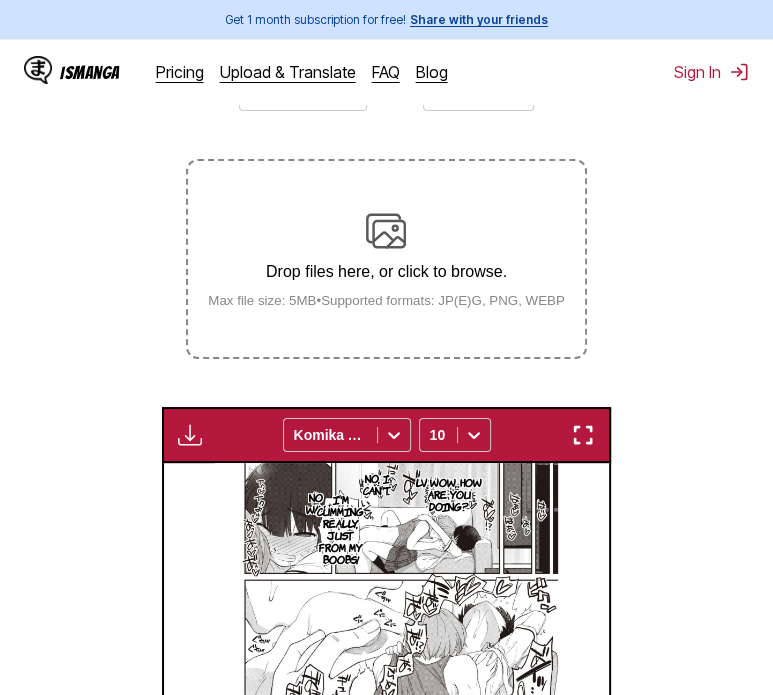 scroll, scrollTop: 114, scrollLeft: 0, axis: vertical 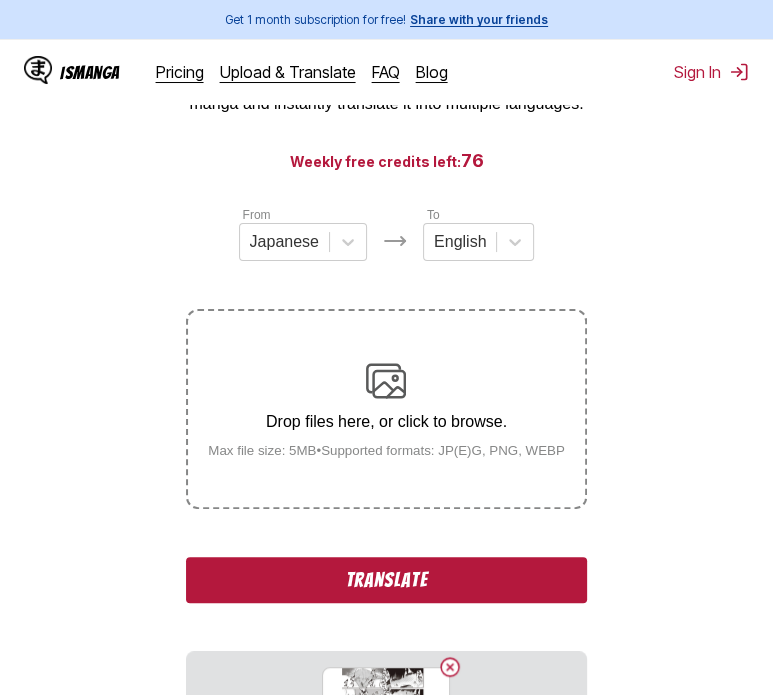 click on "Translate" at bounding box center [386, 580] 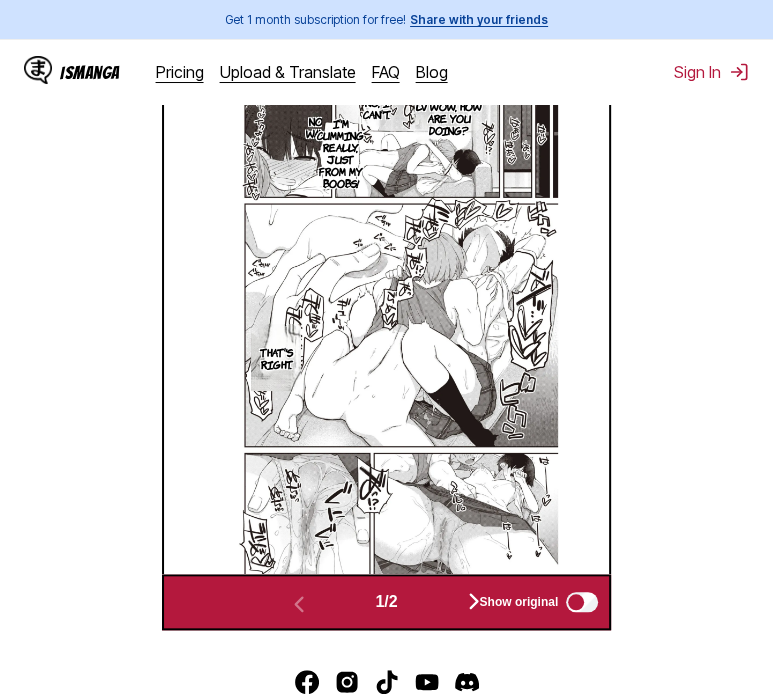 scroll, scrollTop: 714, scrollLeft: 0, axis: vertical 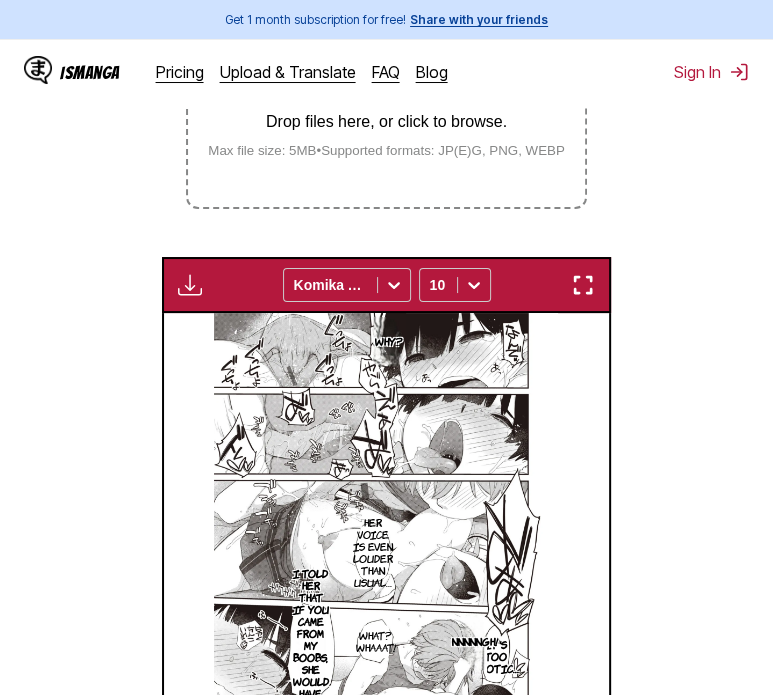 click at bounding box center [583, 285] 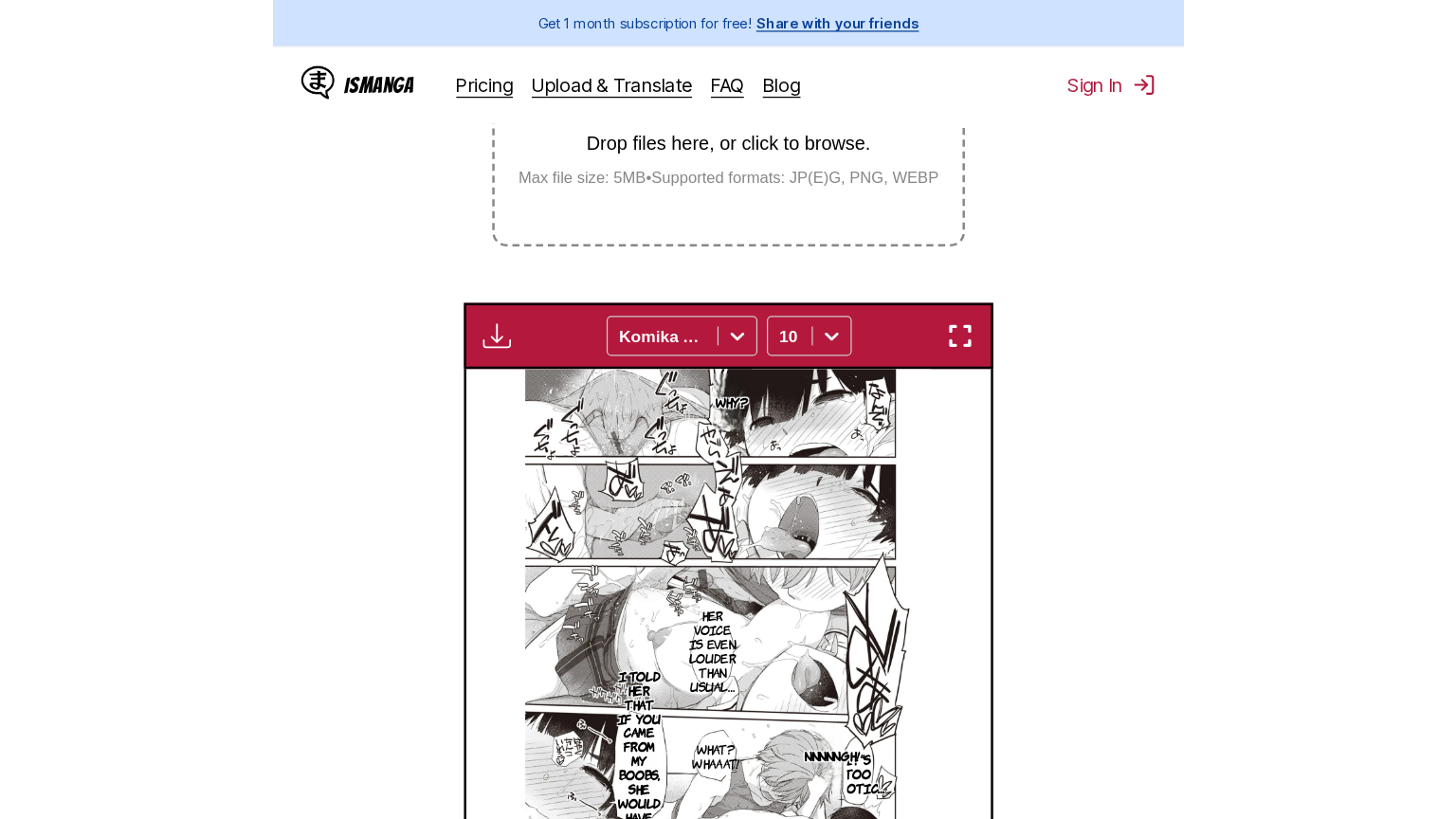 scroll, scrollTop: 220, scrollLeft: 0, axis: vertical 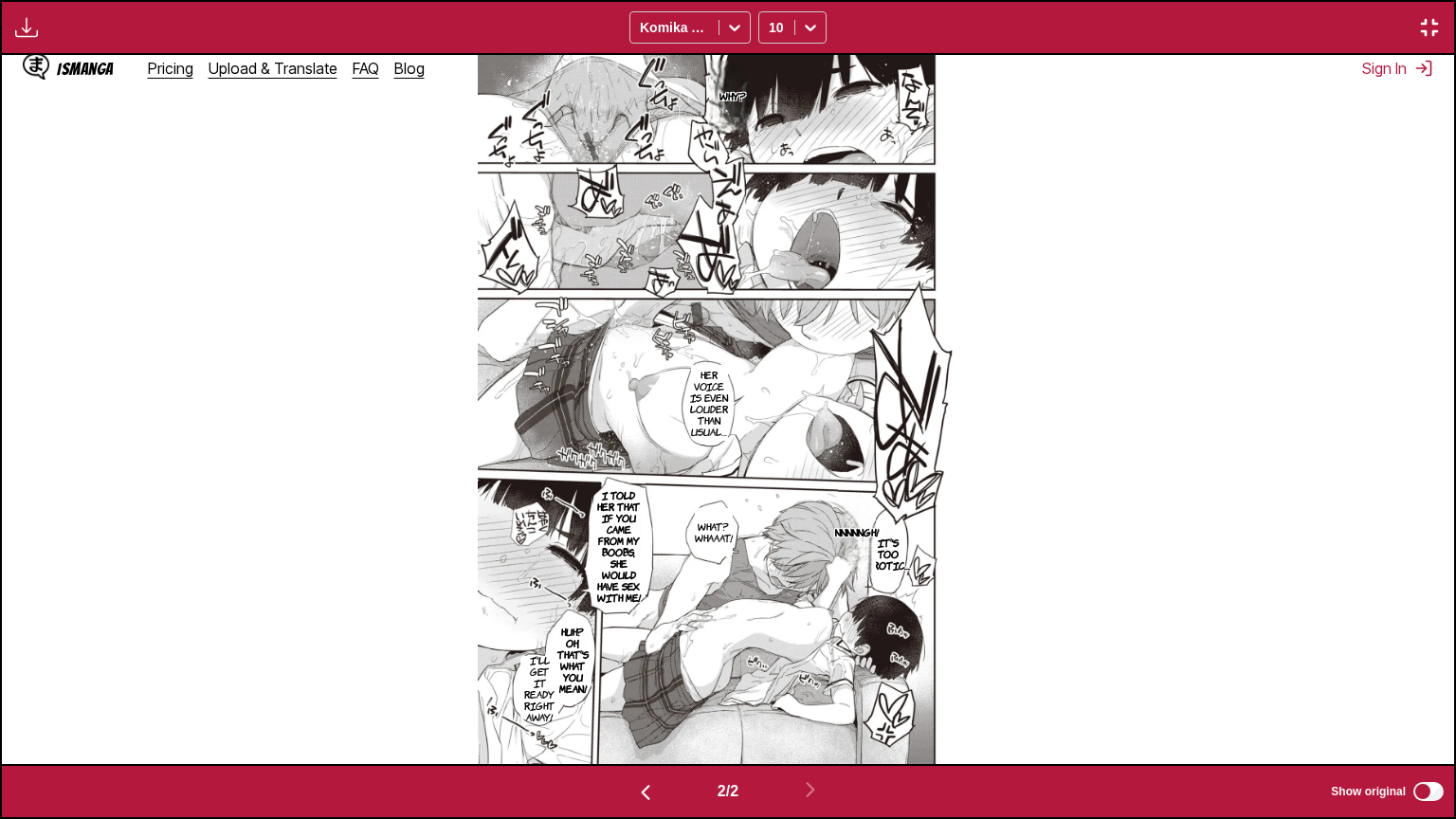 type 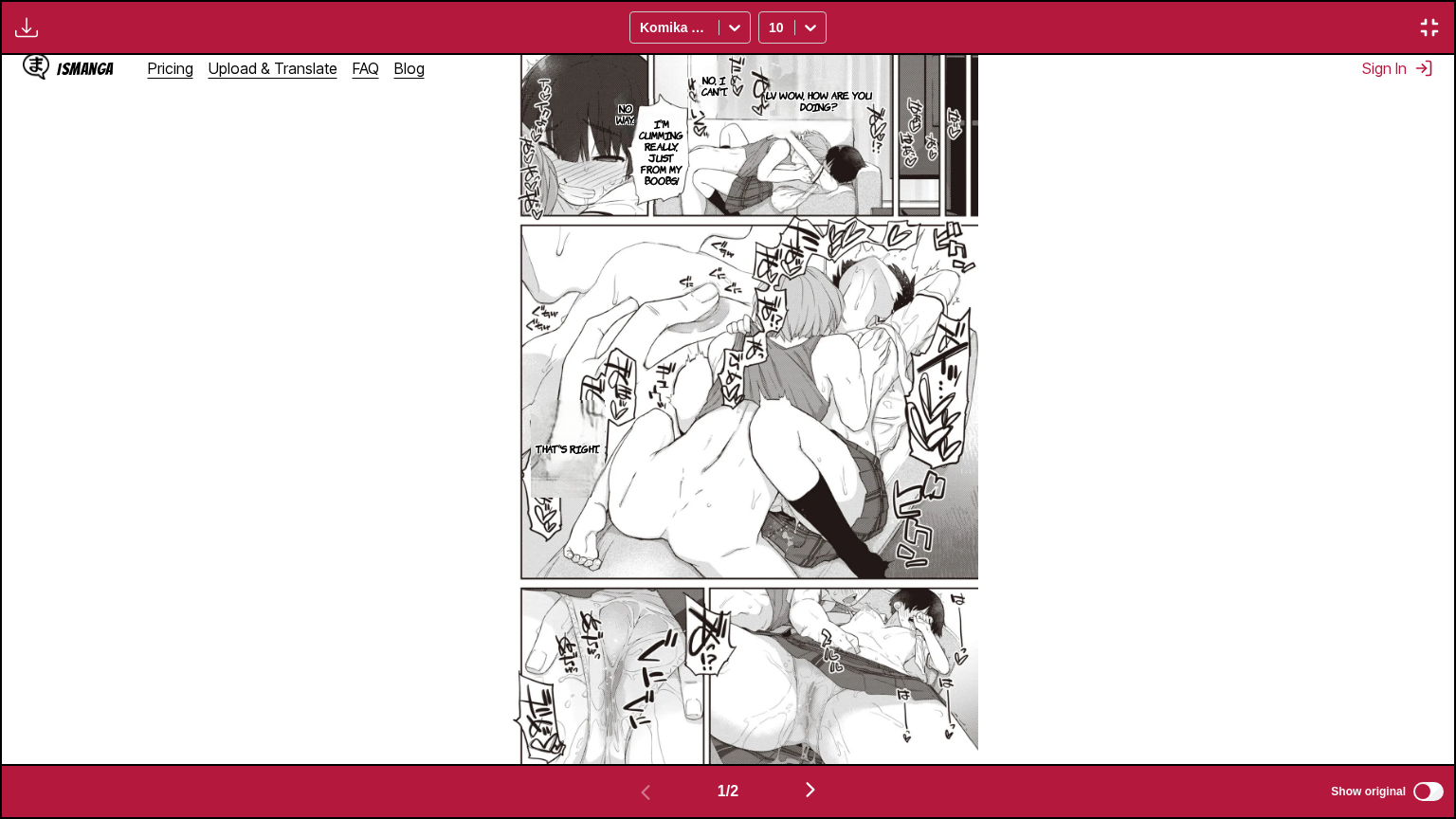 scroll, scrollTop: 0, scrollLeft: 1452, axis: horizontal 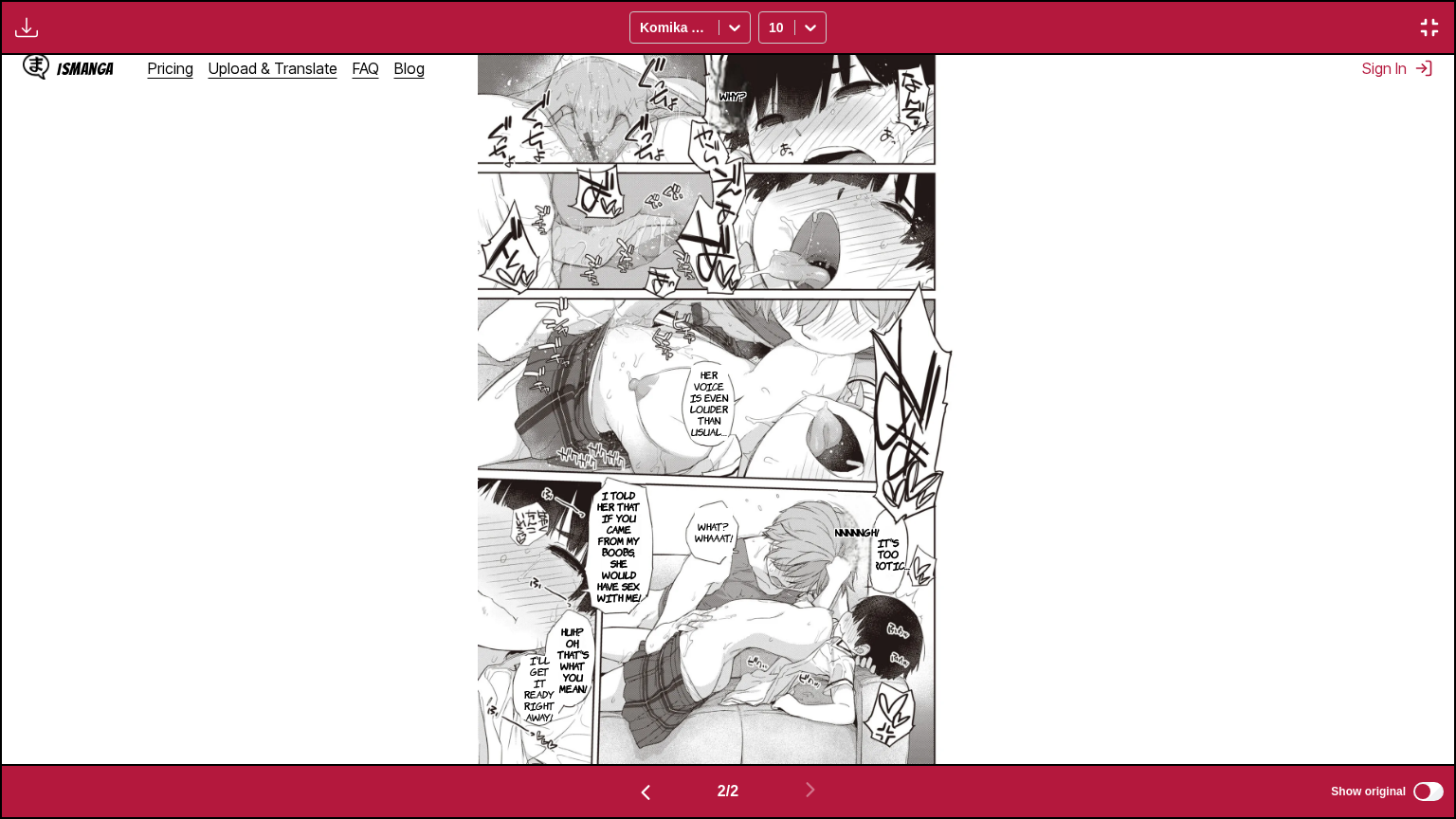 click on "Why? Her voice is even louder than usual… It's too erotic… Nnnnngh! What? Whaaat! I told her that if you came from my boobs, she would have sex with me! Huh? Oh, that's what you mean! I'll get it ready right away!" at bounding box center (728, 410) 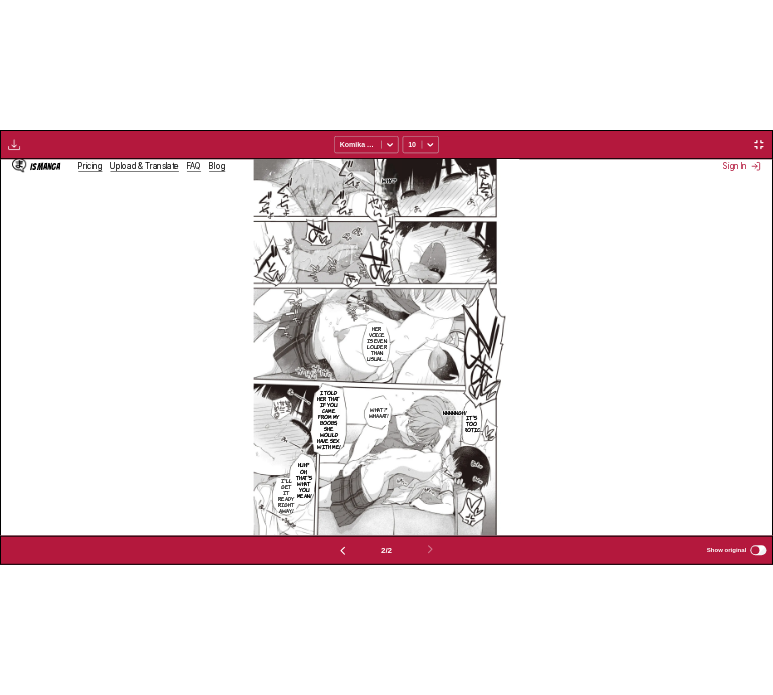 scroll, scrollTop: 522, scrollLeft: 0, axis: vertical 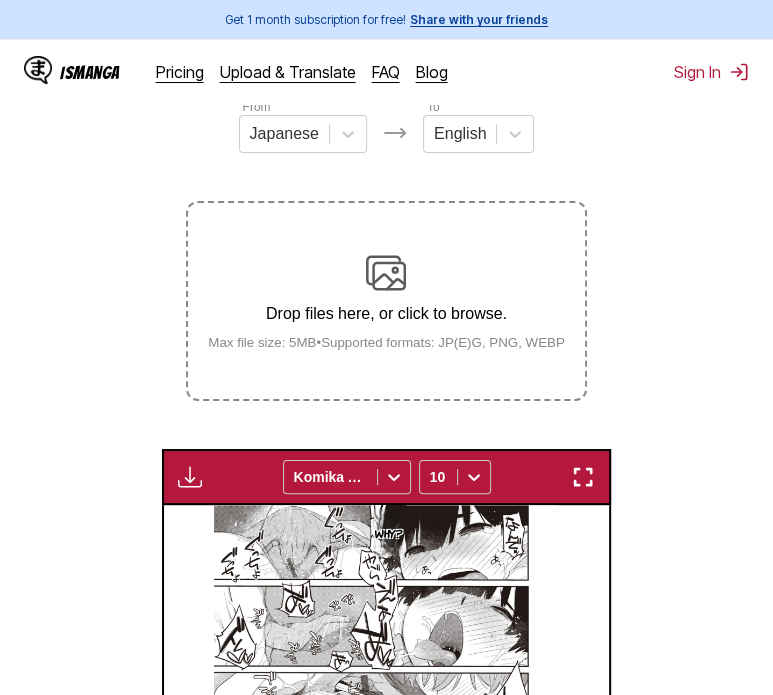 click on "Drop files here, or click to browse. Max file size: 5MB  •  Supported formats: JP(E)G, PNG, WEBP" at bounding box center [386, 301] 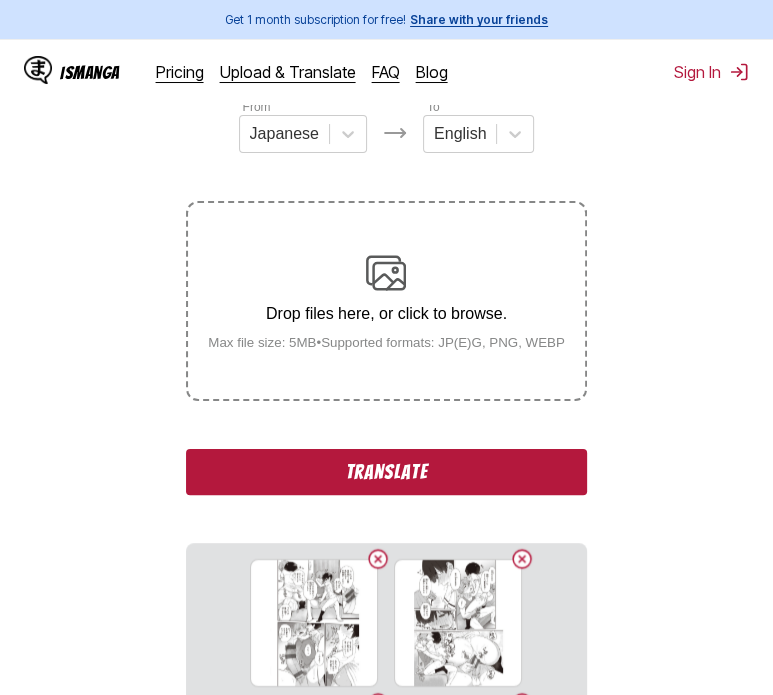 click on "Translate" at bounding box center [386, 472] 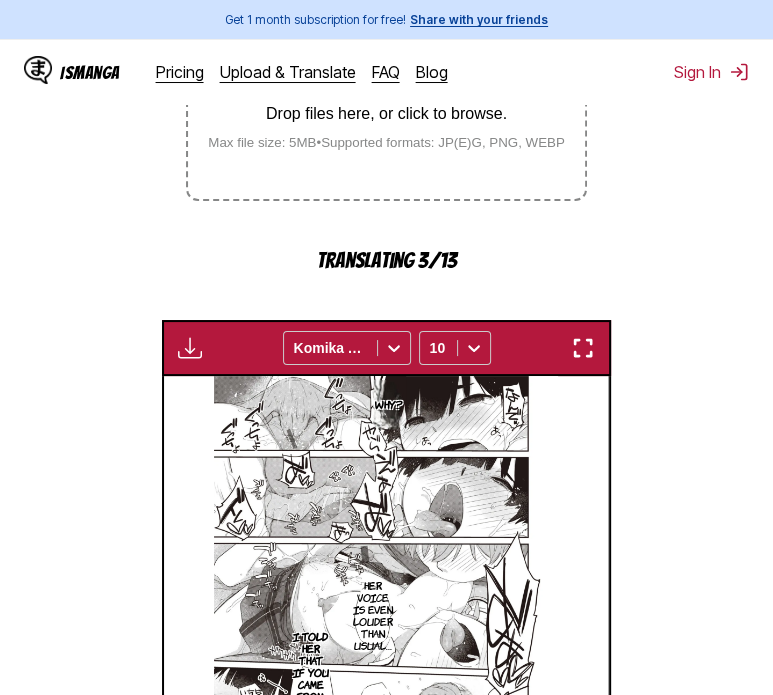 scroll, scrollTop: 593, scrollLeft: 0, axis: vertical 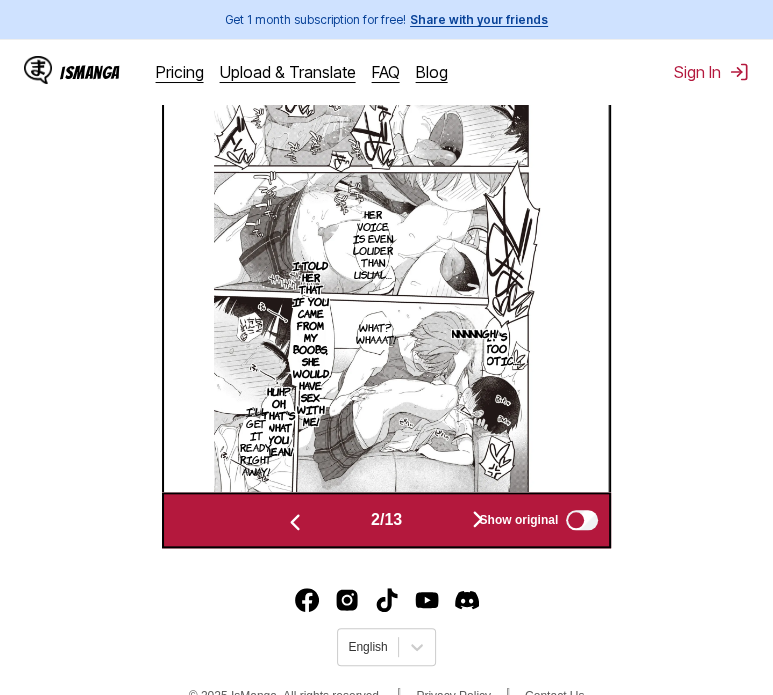 click on "Why? Her voice is even louder than usual… It's too erotic… Nnnnngh! What? Whaaat! I told her that if you came from my boobs, she would have sex with me! Huh? Oh, that's what you mean! I'll get it ready right away!" at bounding box center [386, 249] 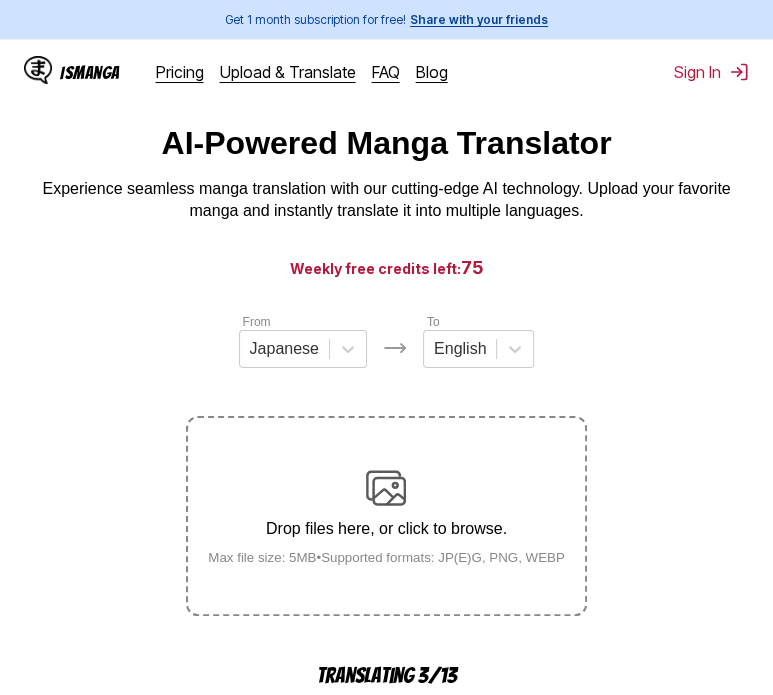 scroll, scrollTop: 0, scrollLeft: 0, axis: both 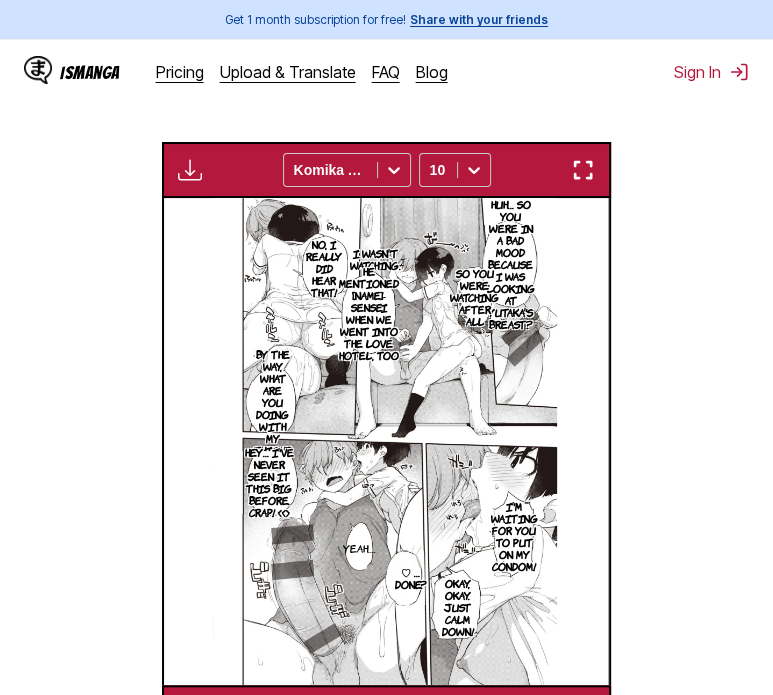 click at bounding box center [583, 170] 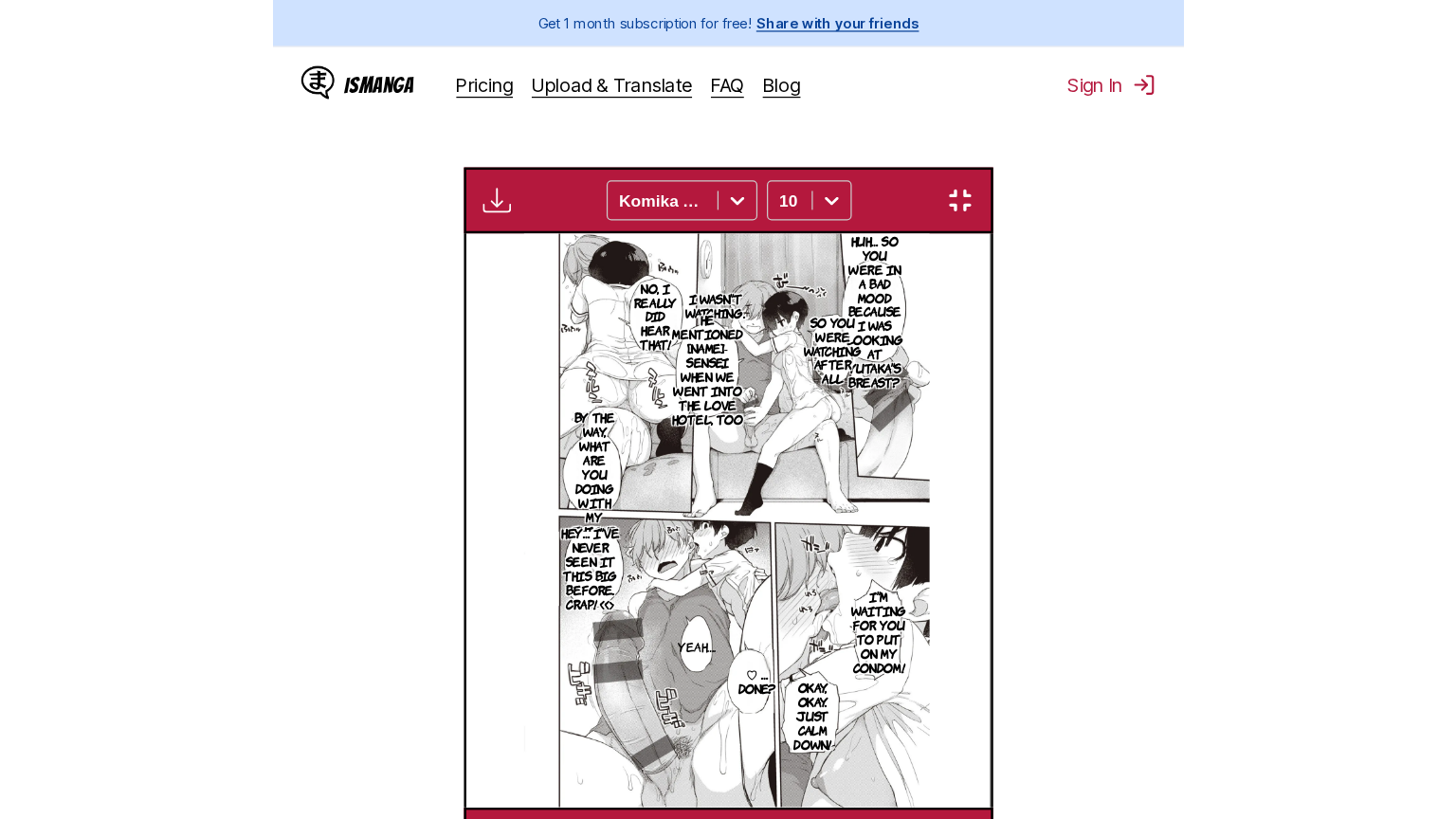 scroll, scrollTop: 220, scrollLeft: 0, axis: vertical 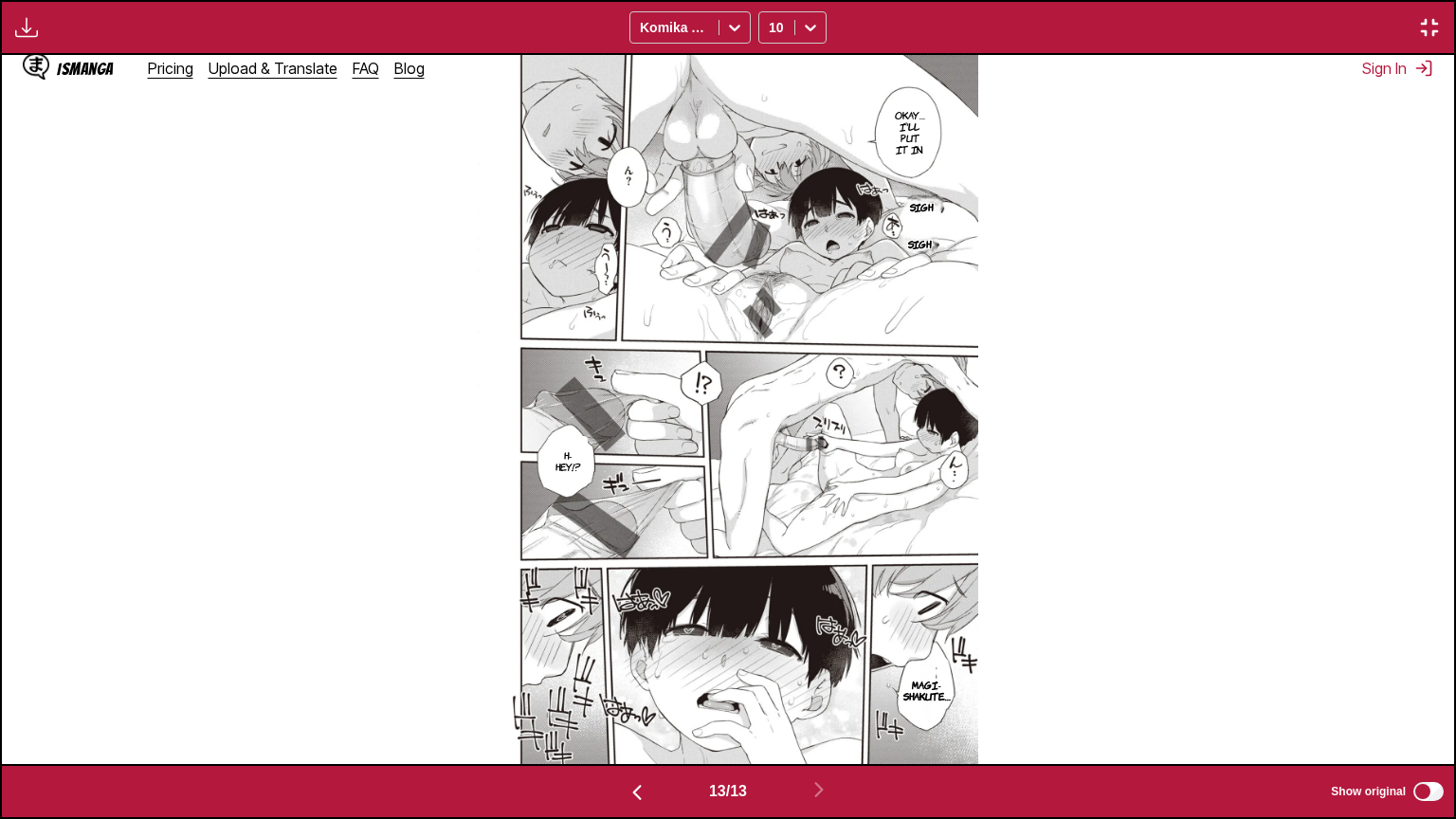 click on "Okay… I'll put it in. Sigh Sigh H-Hey!? Magi-shakute…" at bounding box center [728, 410] 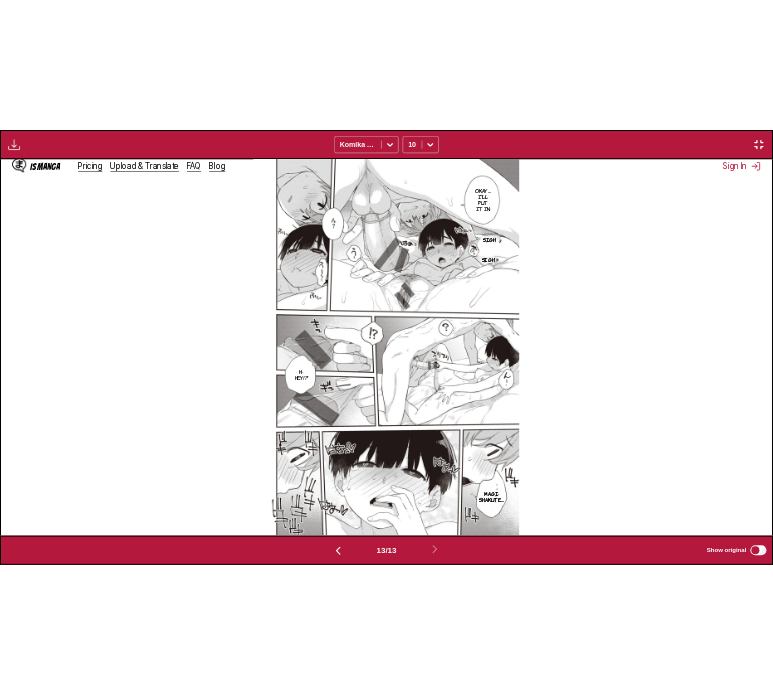 scroll, scrollTop: 522, scrollLeft: 0, axis: vertical 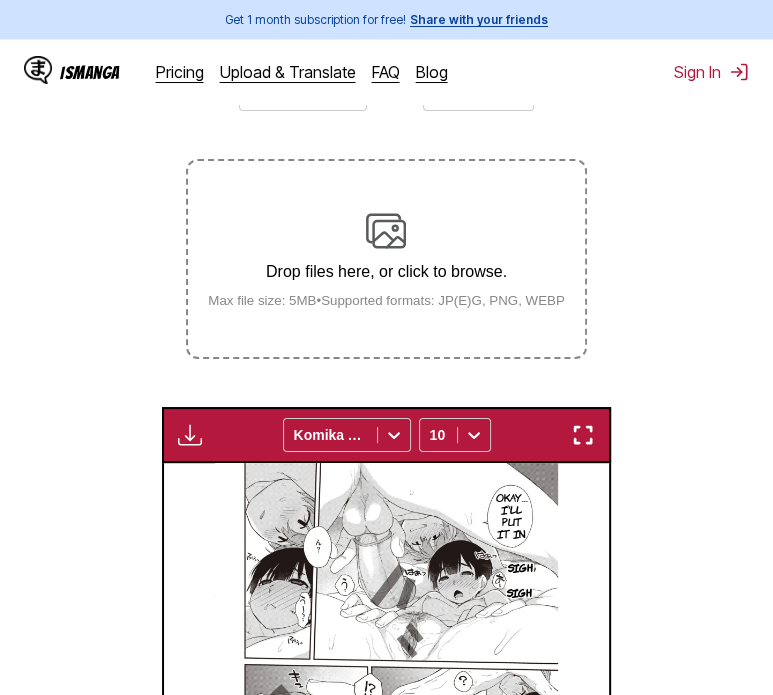 click on "Drop files here, or click to browse. Max file size: 5MB  •  Supported formats: JP(E)G, PNG, WEBP" at bounding box center [386, 259] 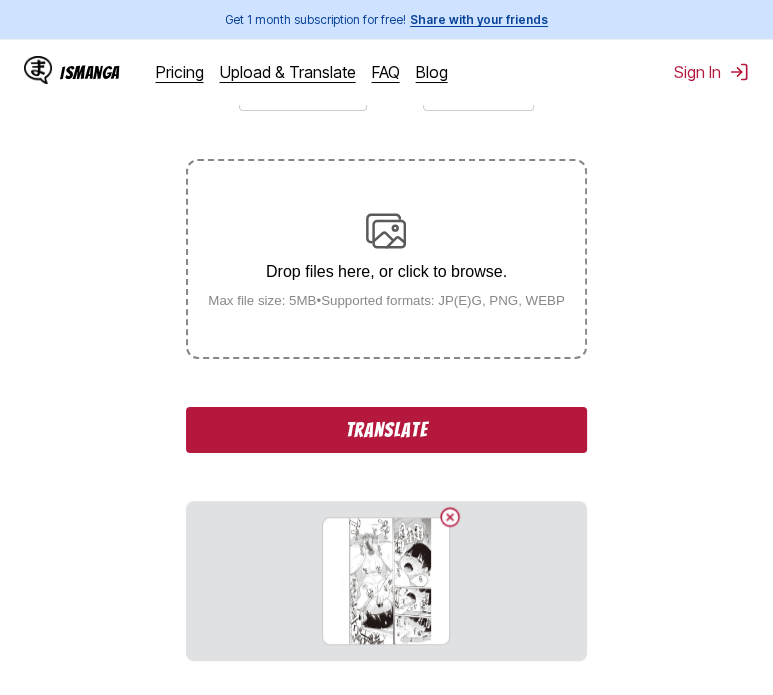 click on "Translate" at bounding box center (386, 430) 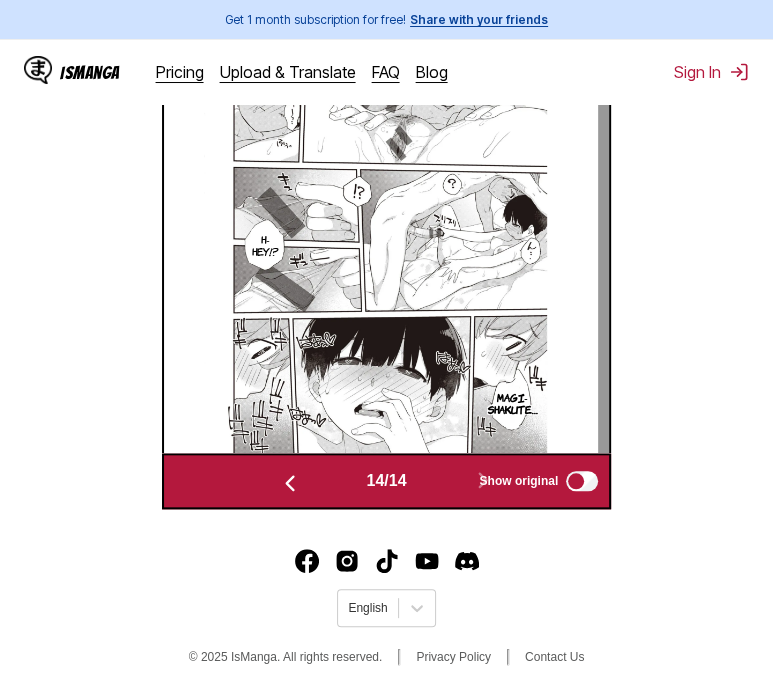 scroll, scrollTop: 800, scrollLeft: 0, axis: vertical 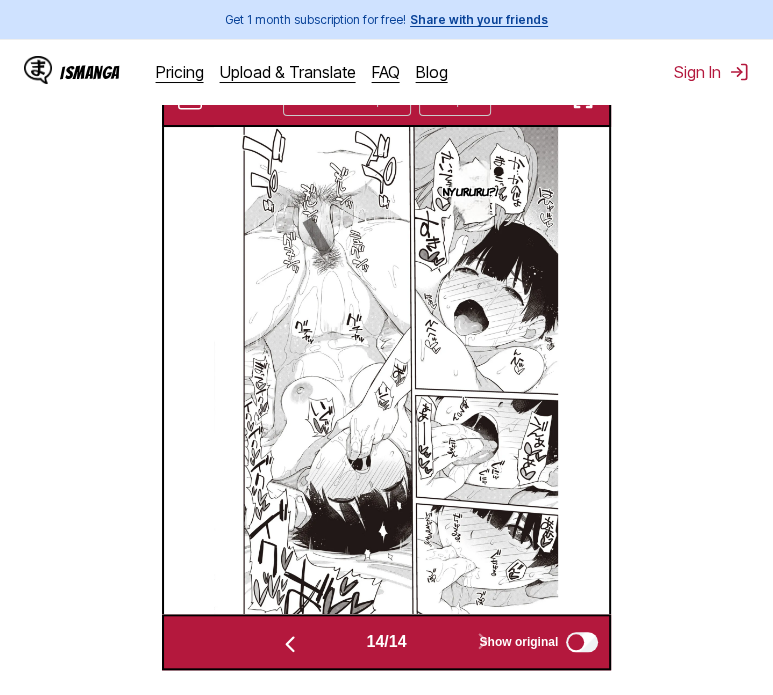click on "Nyururu?!" at bounding box center [386, 371] 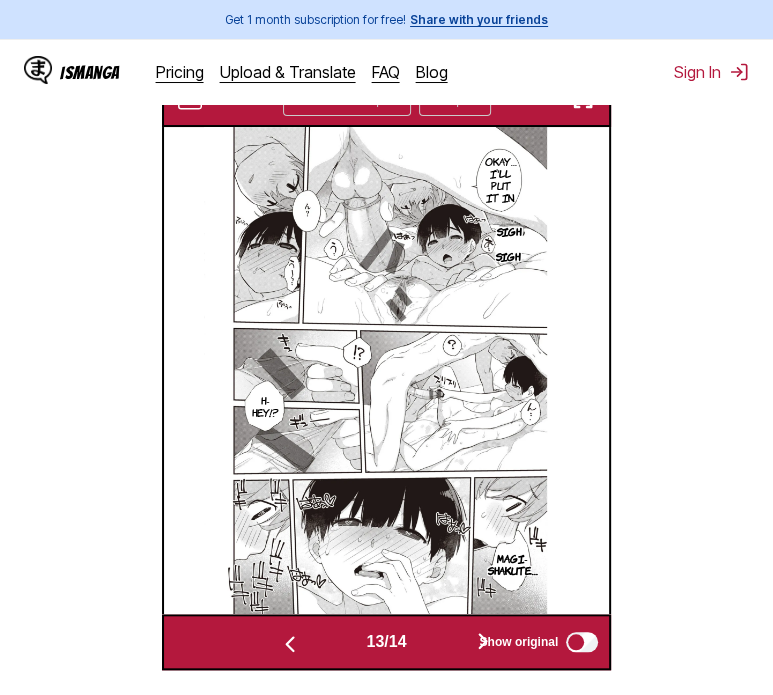 scroll, scrollTop: 0, scrollLeft: 5800, axis: horizontal 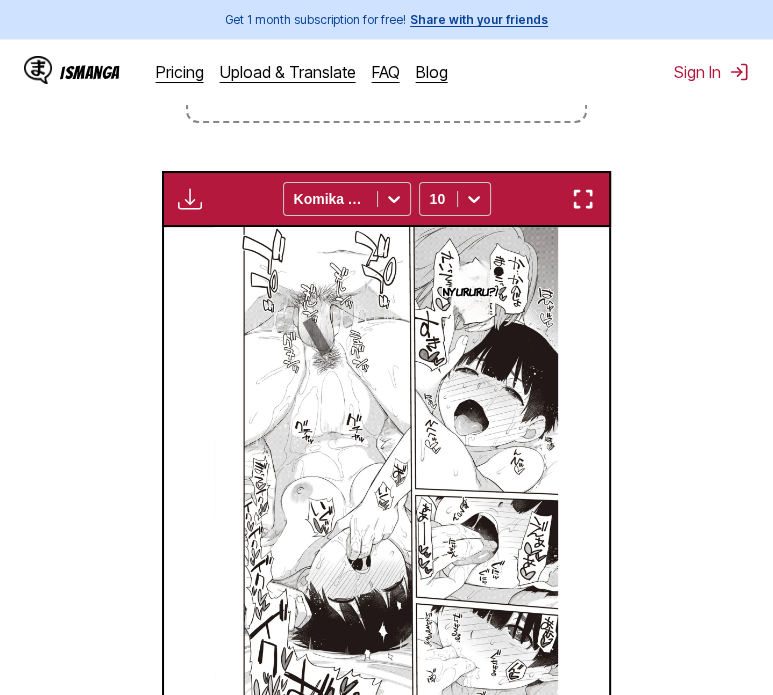 click at bounding box center [583, 199] 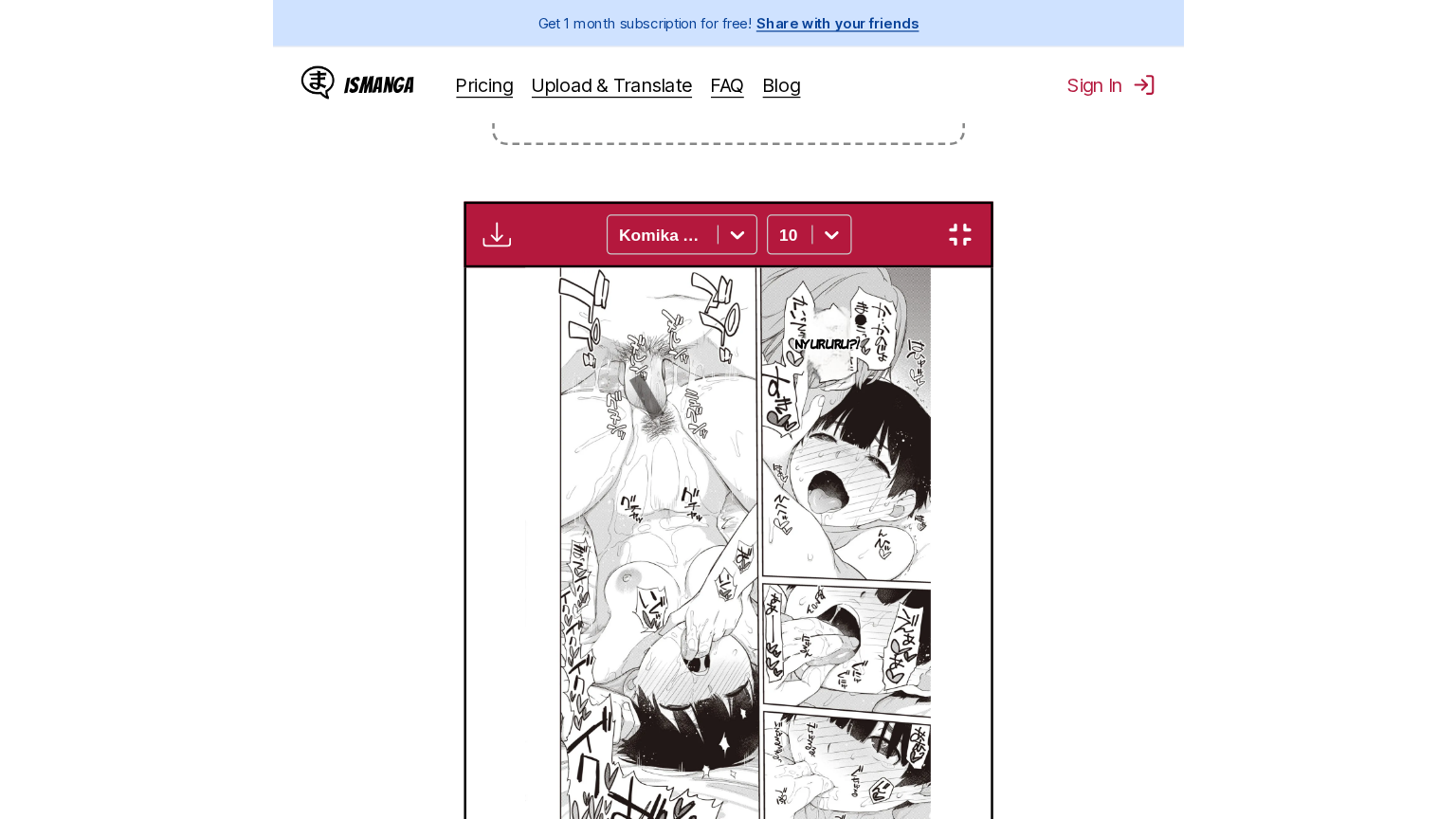 scroll, scrollTop: 220, scrollLeft: 0, axis: vertical 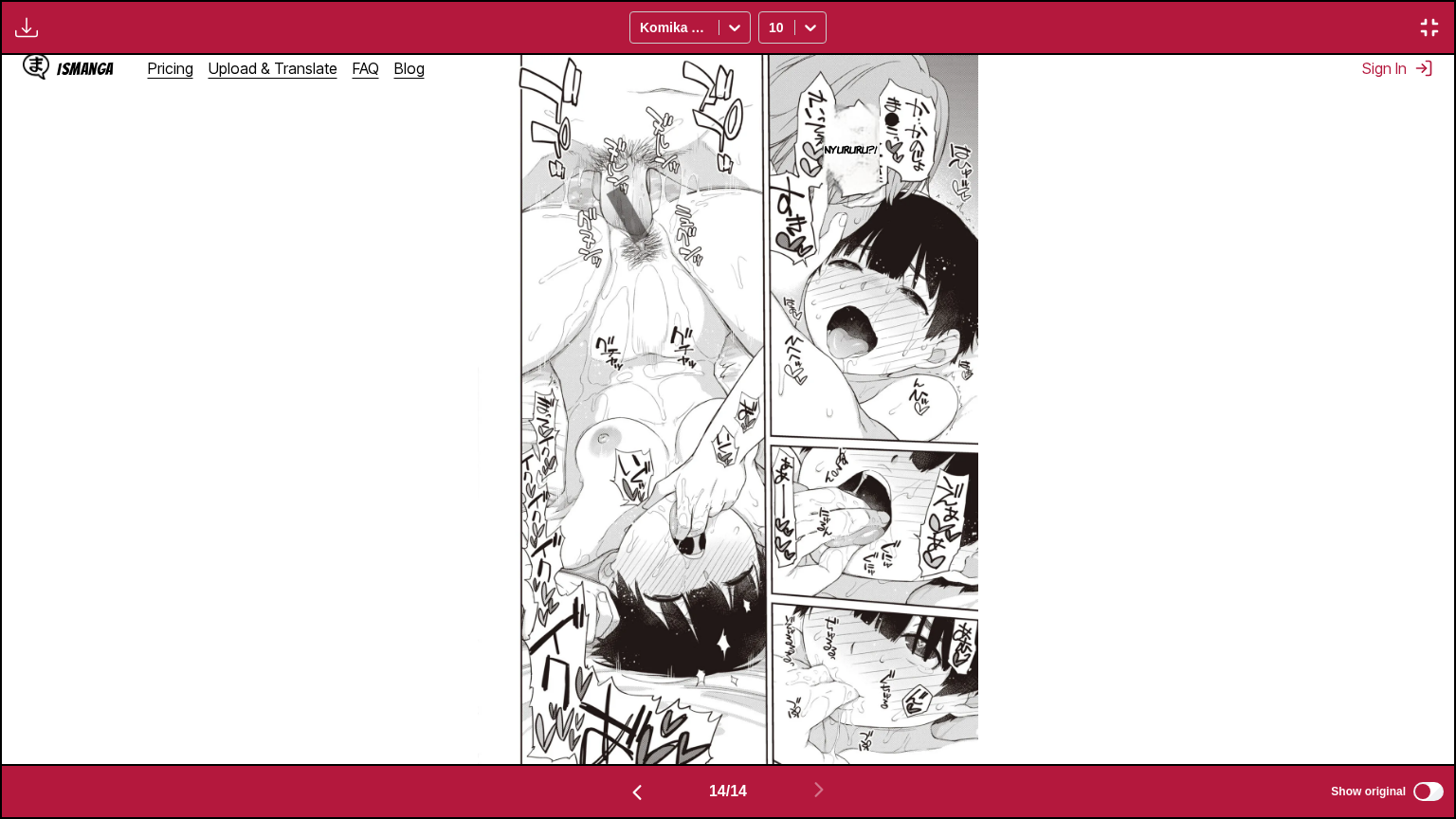 click on "Nyururu?!" at bounding box center (728, 410) 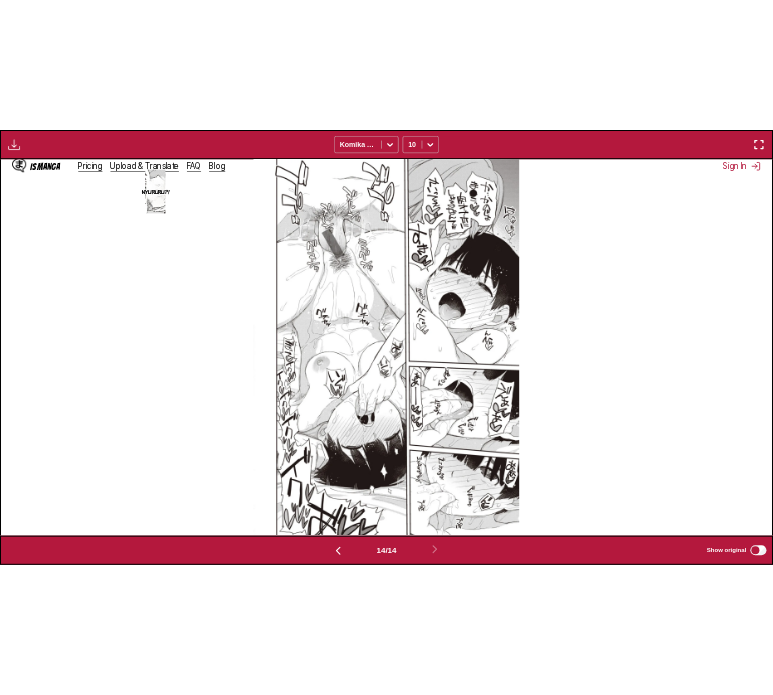 scroll, scrollTop: 522, scrollLeft: 0, axis: vertical 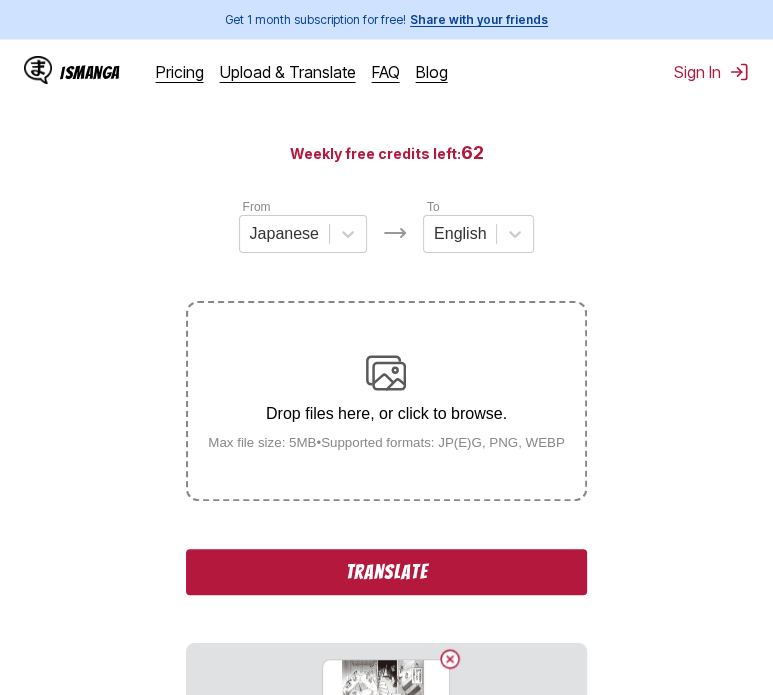 click on "Translate" at bounding box center (386, 572) 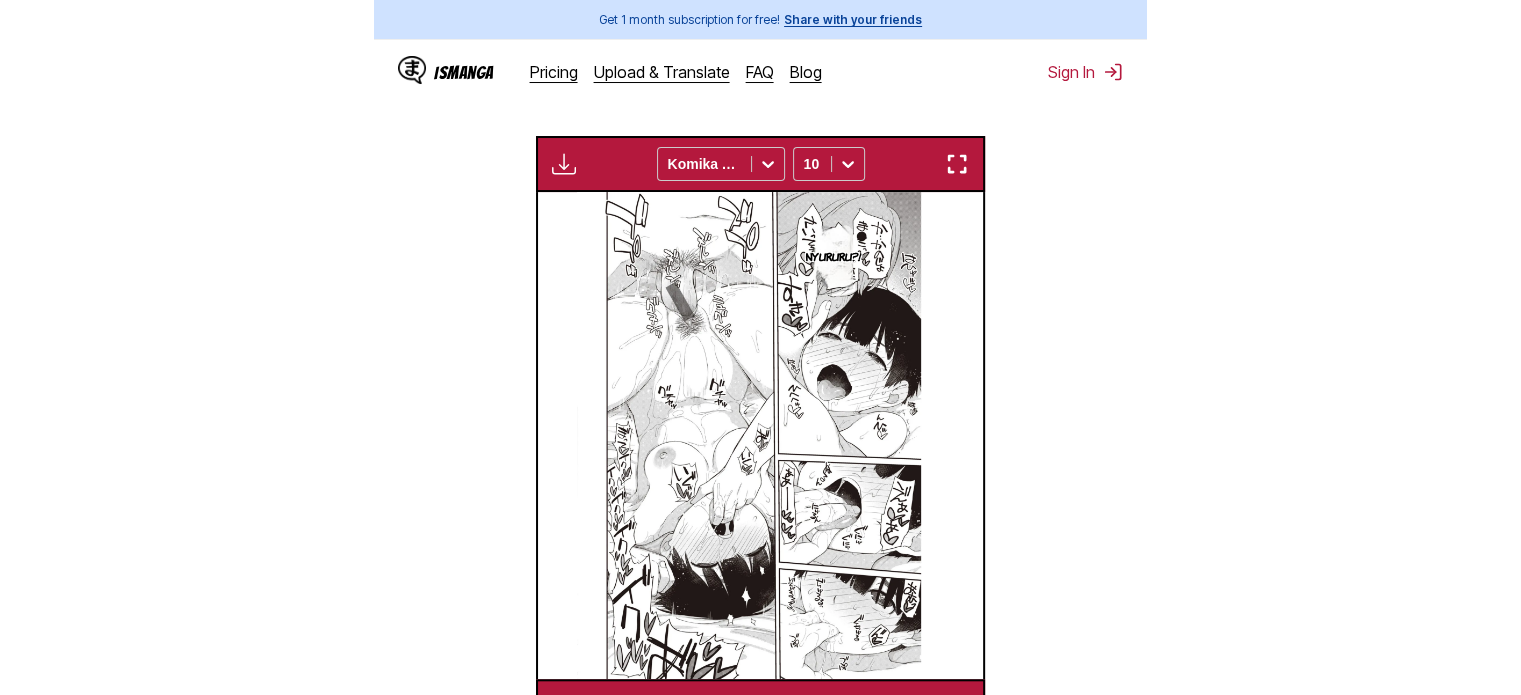 scroll, scrollTop: 522, scrollLeft: 0, axis: vertical 